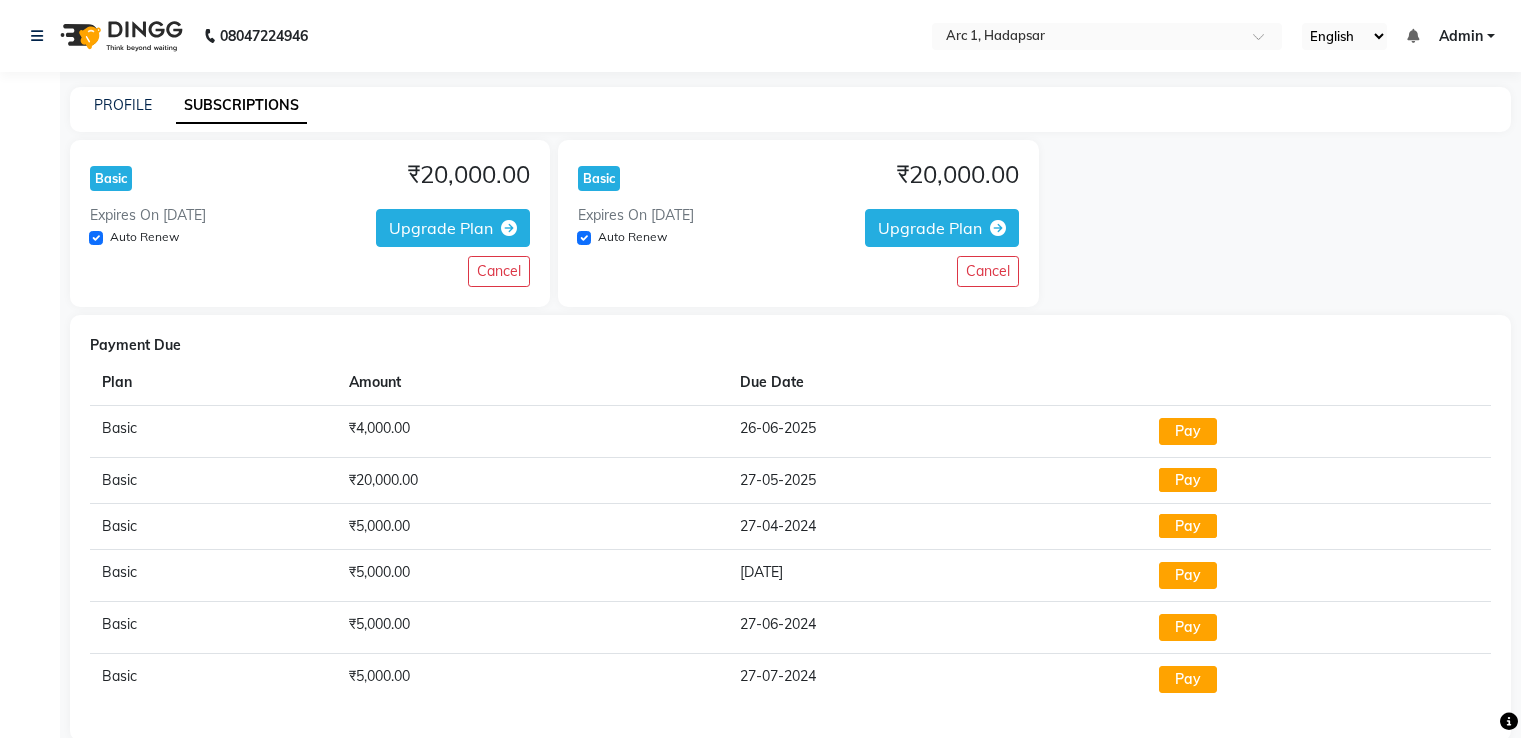 scroll, scrollTop: 0, scrollLeft: 0, axis: both 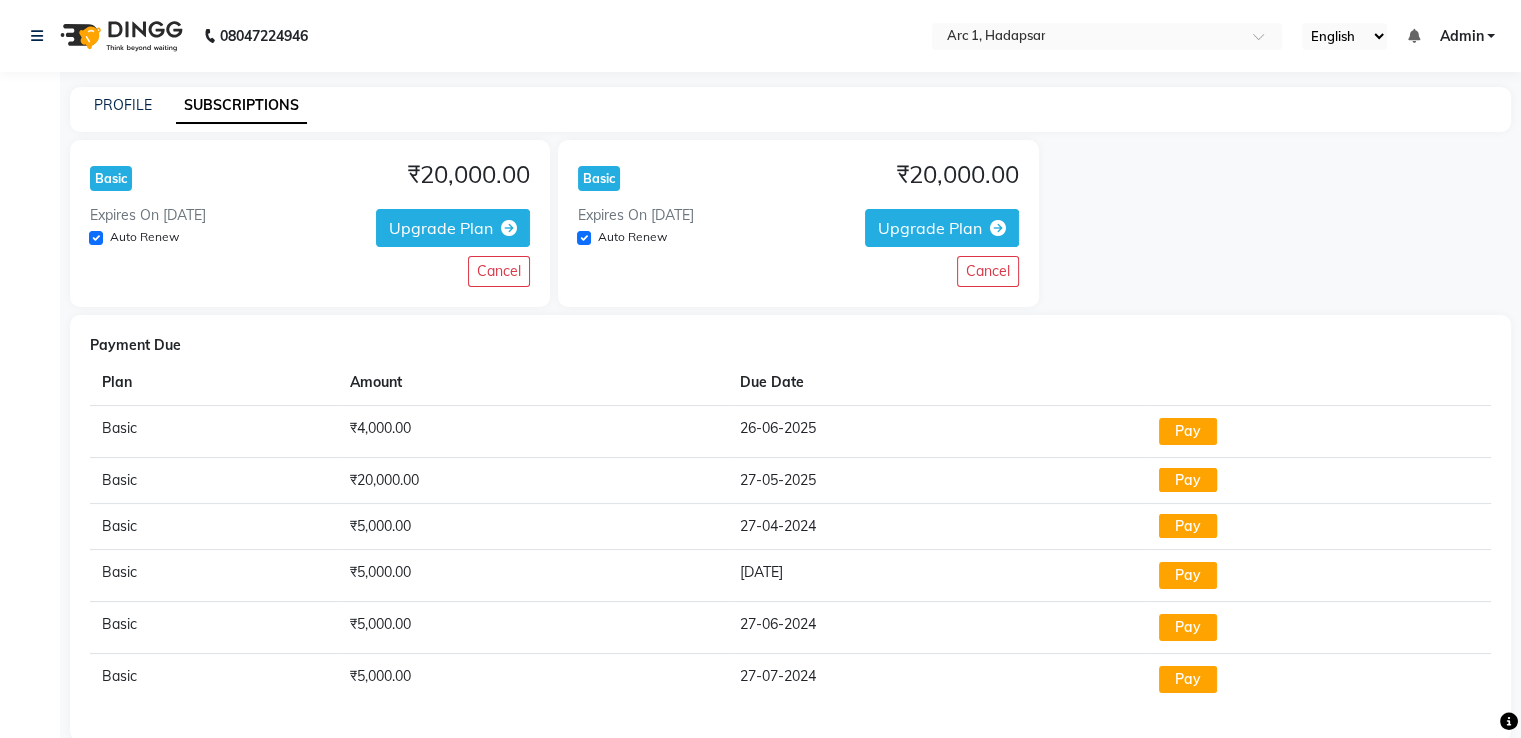 click on "Admin" at bounding box center [1461, 36] 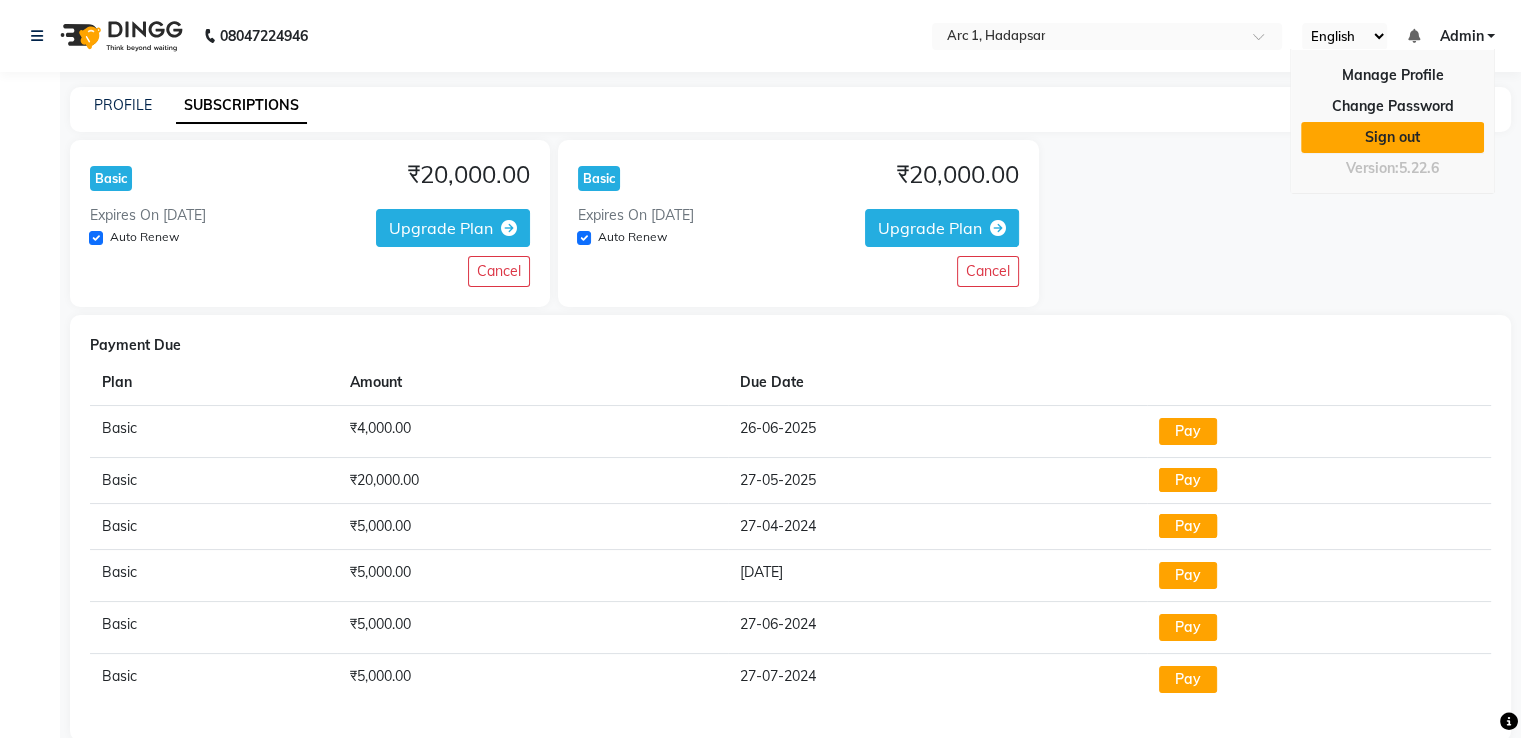 click on "Sign out" at bounding box center (1392, 137) 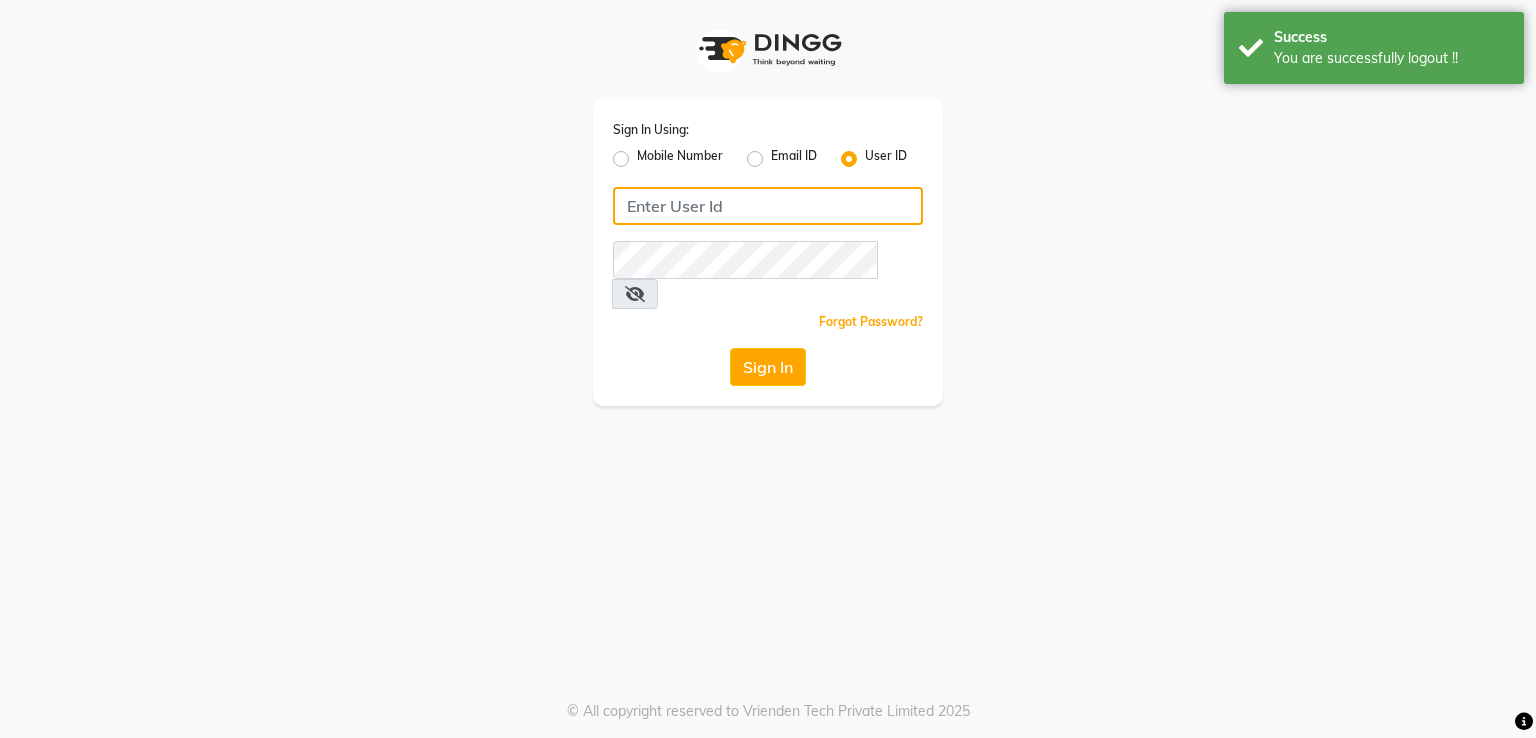 type on "arsp" 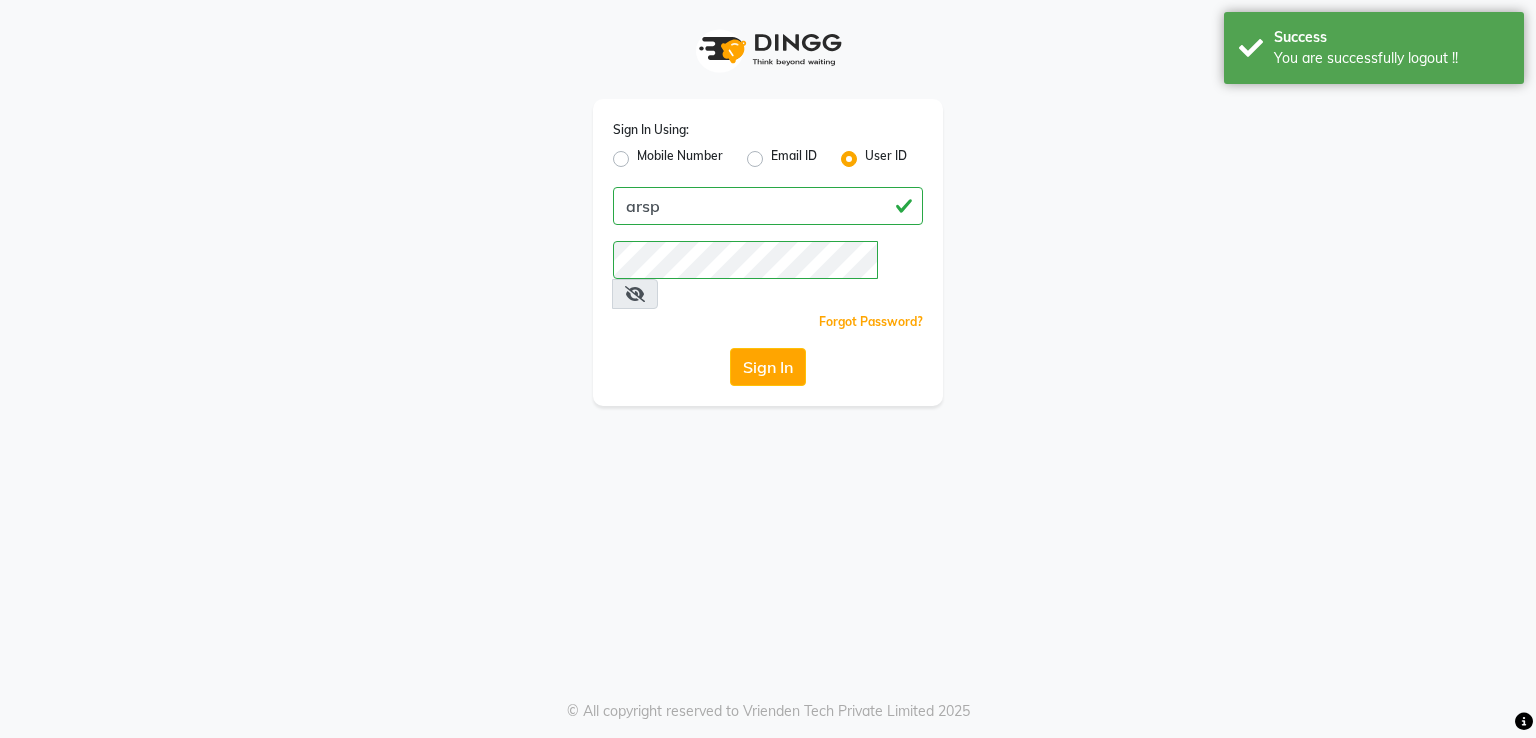 click on "Sign In Using: Mobile Number Email ID User ID" 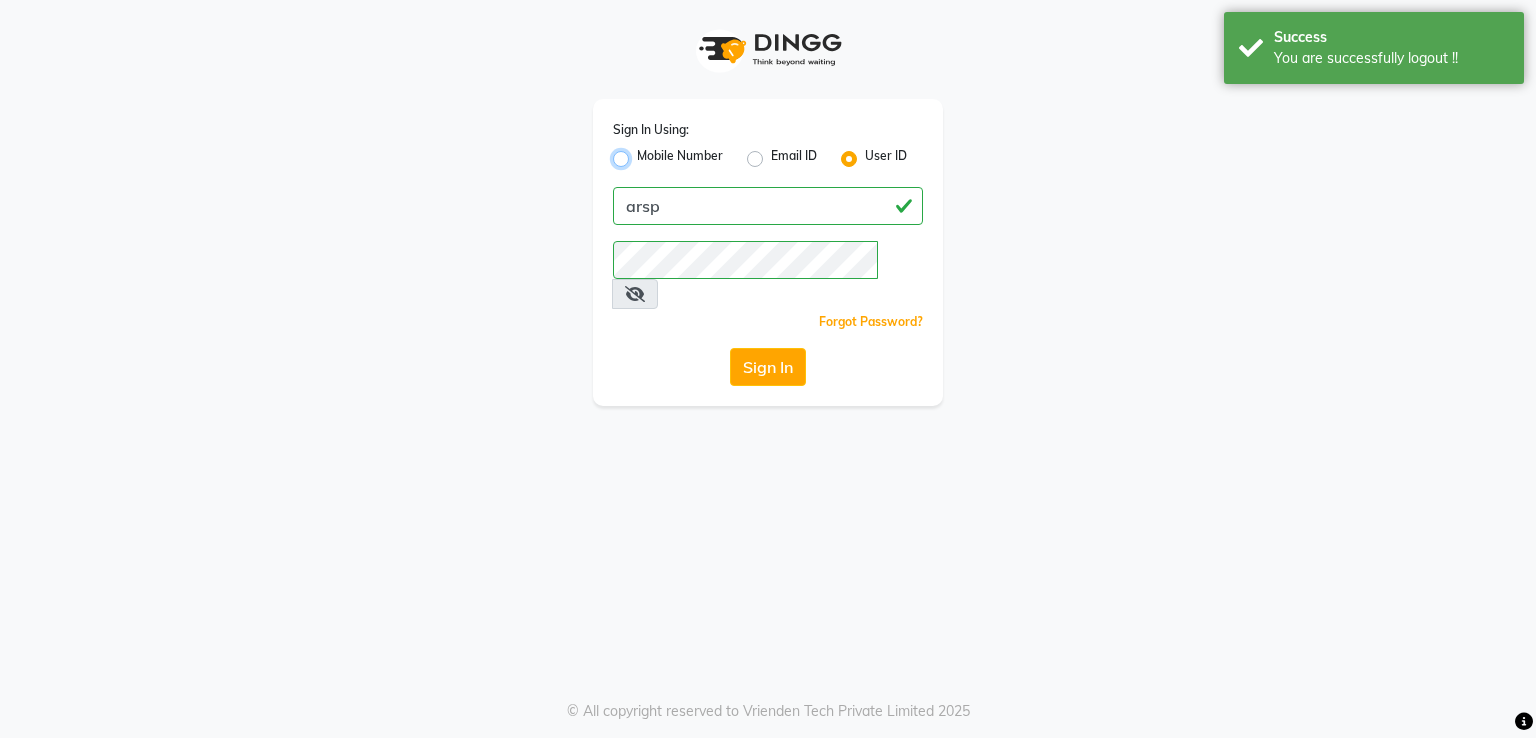 click on "Mobile Number" at bounding box center (643, 153) 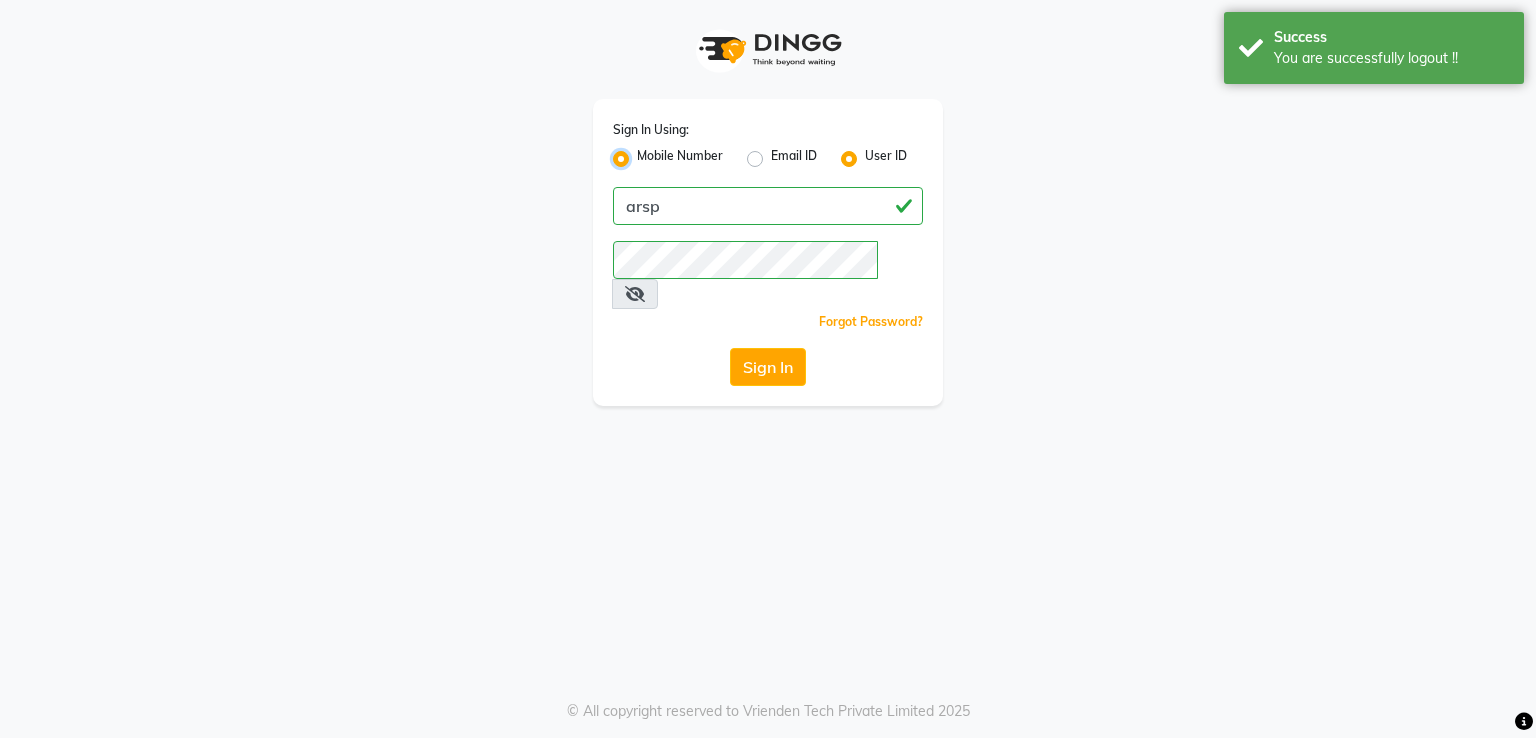 radio on "false" 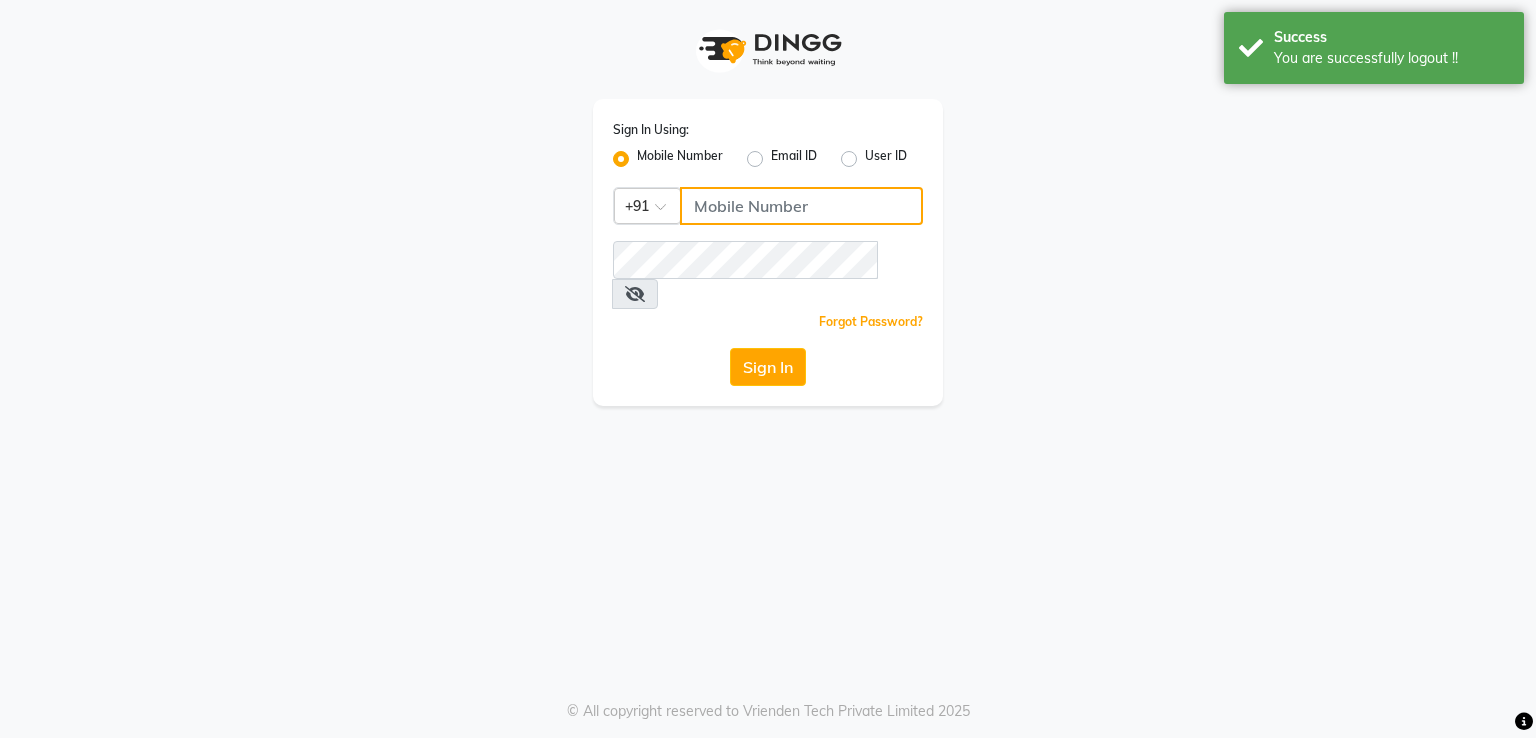 click 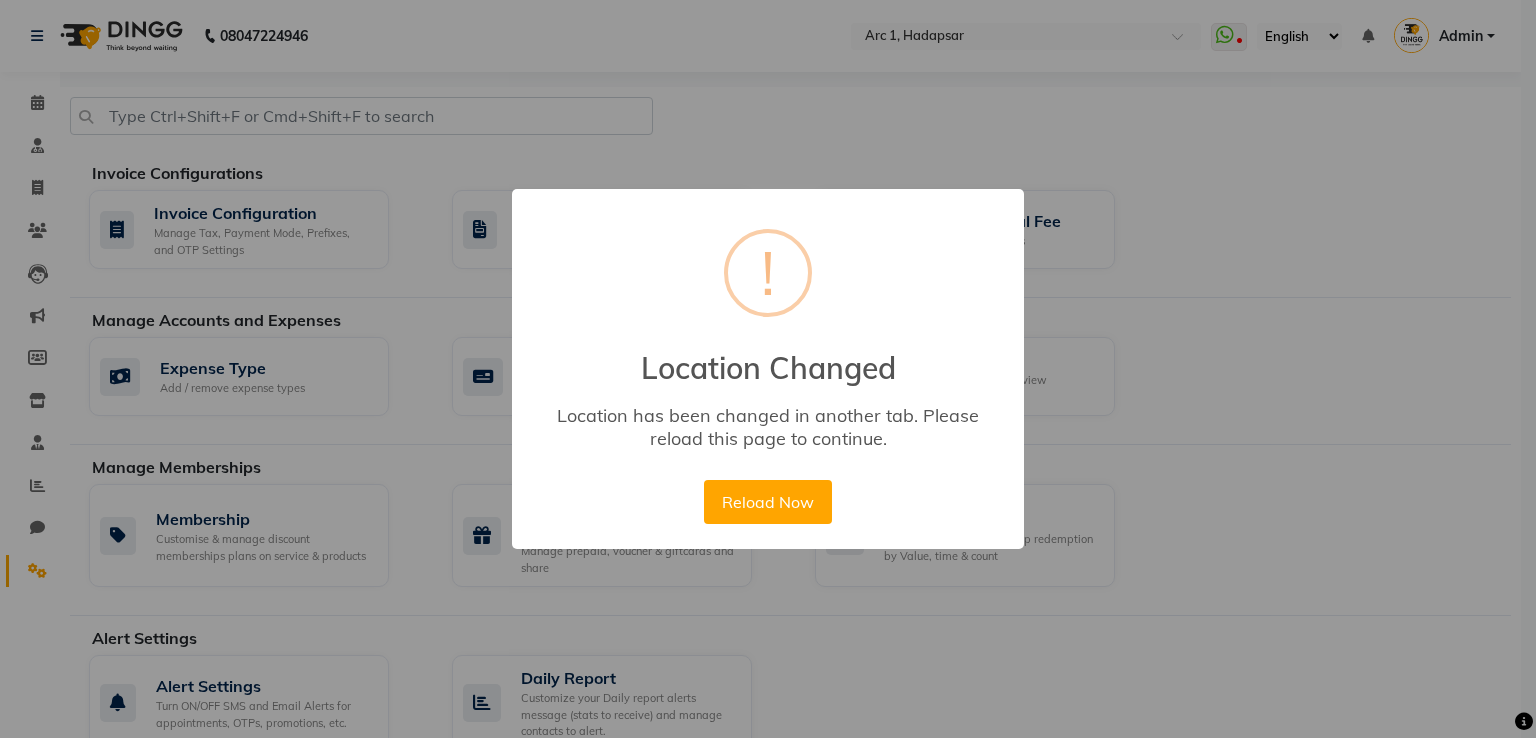 scroll, scrollTop: 0, scrollLeft: 0, axis: both 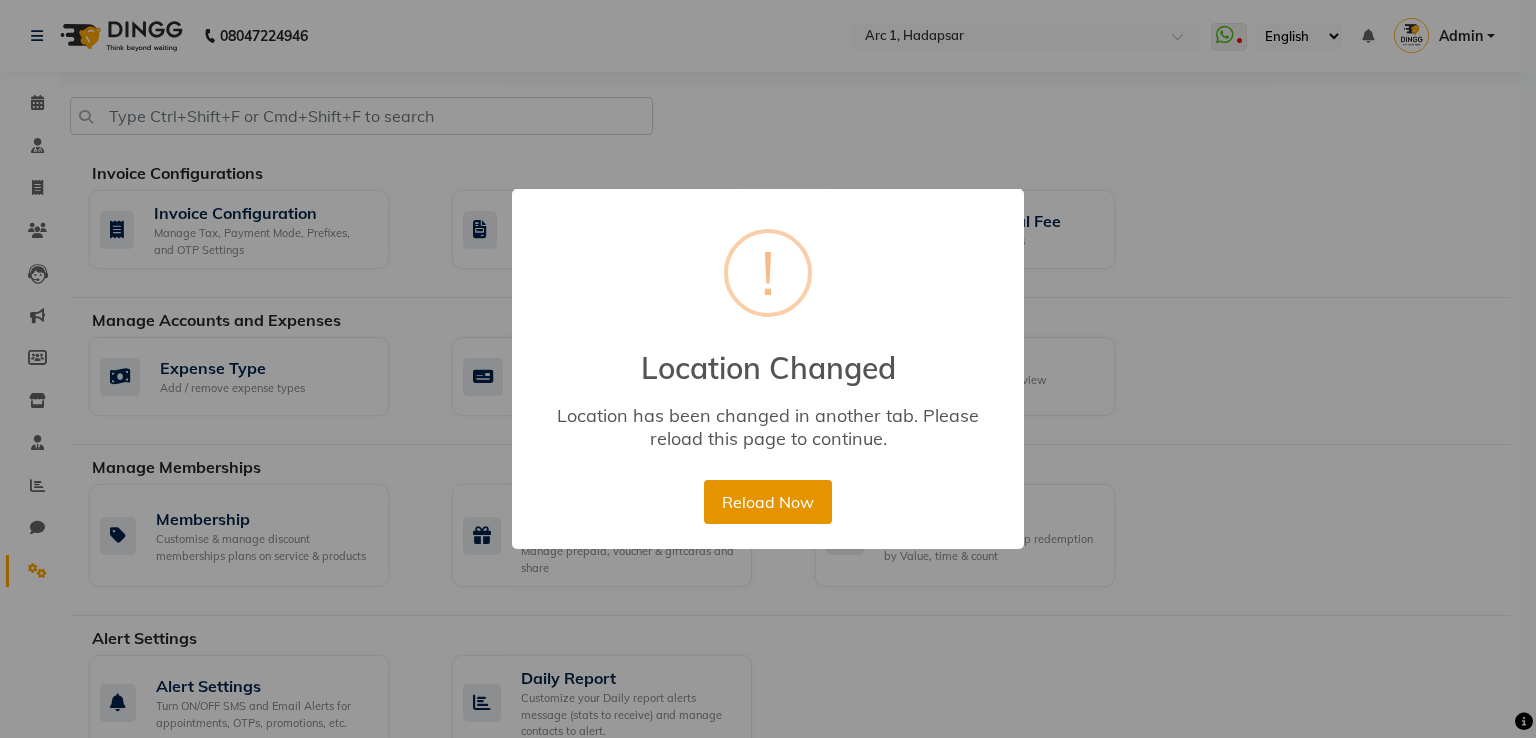 click on "Reload Now" at bounding box center [767, 502] 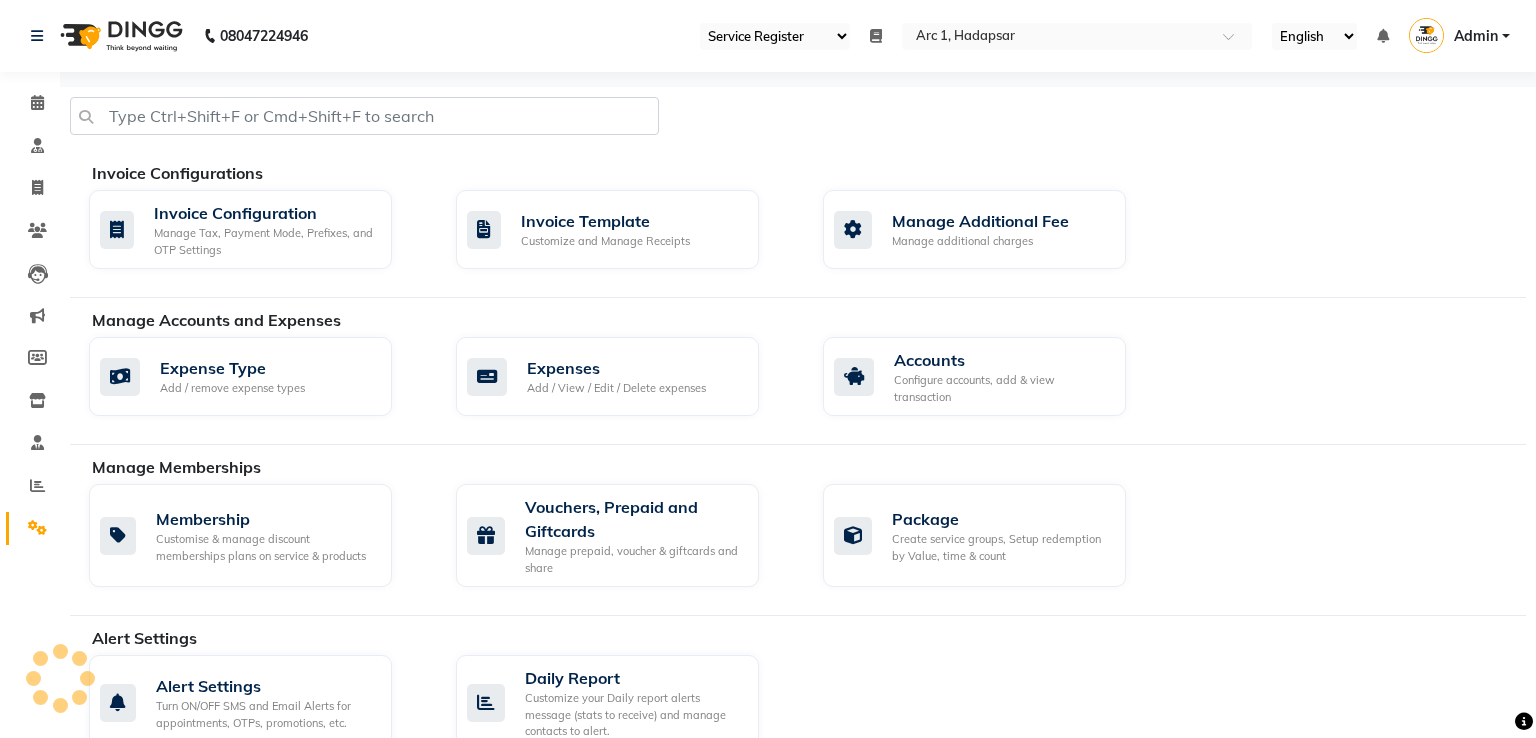select on "78" 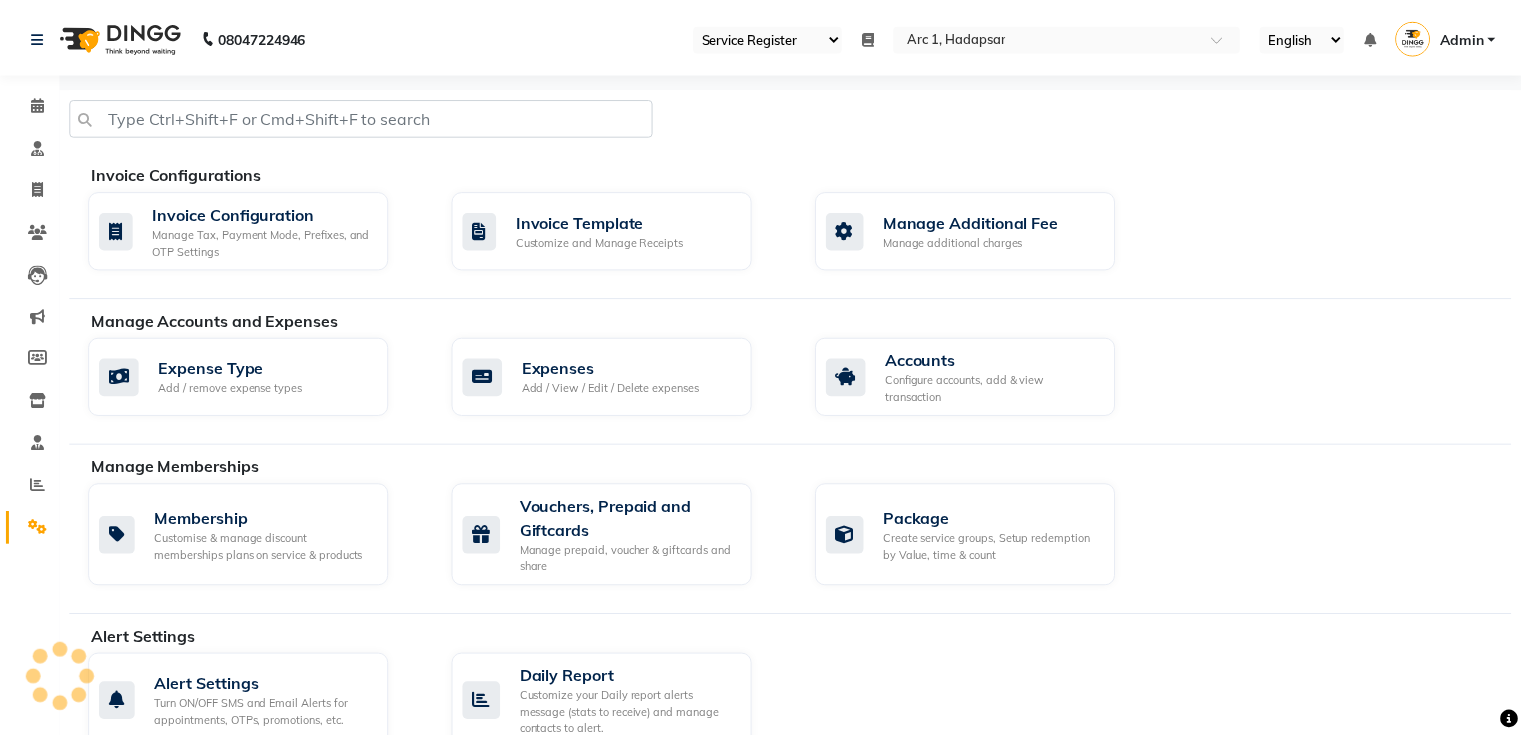 scroll, scrollTop: 0, scrollLeft: 0, axis: both 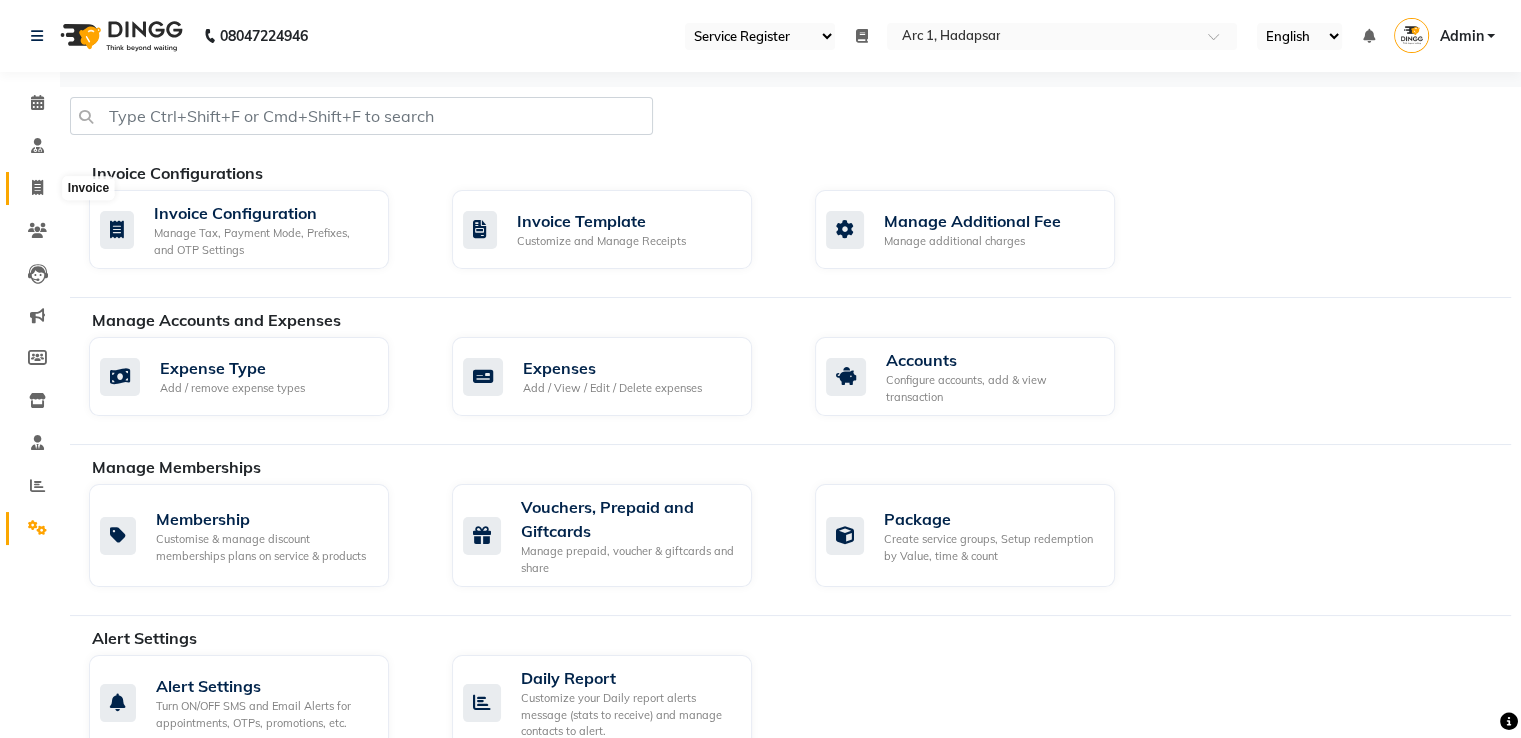 click 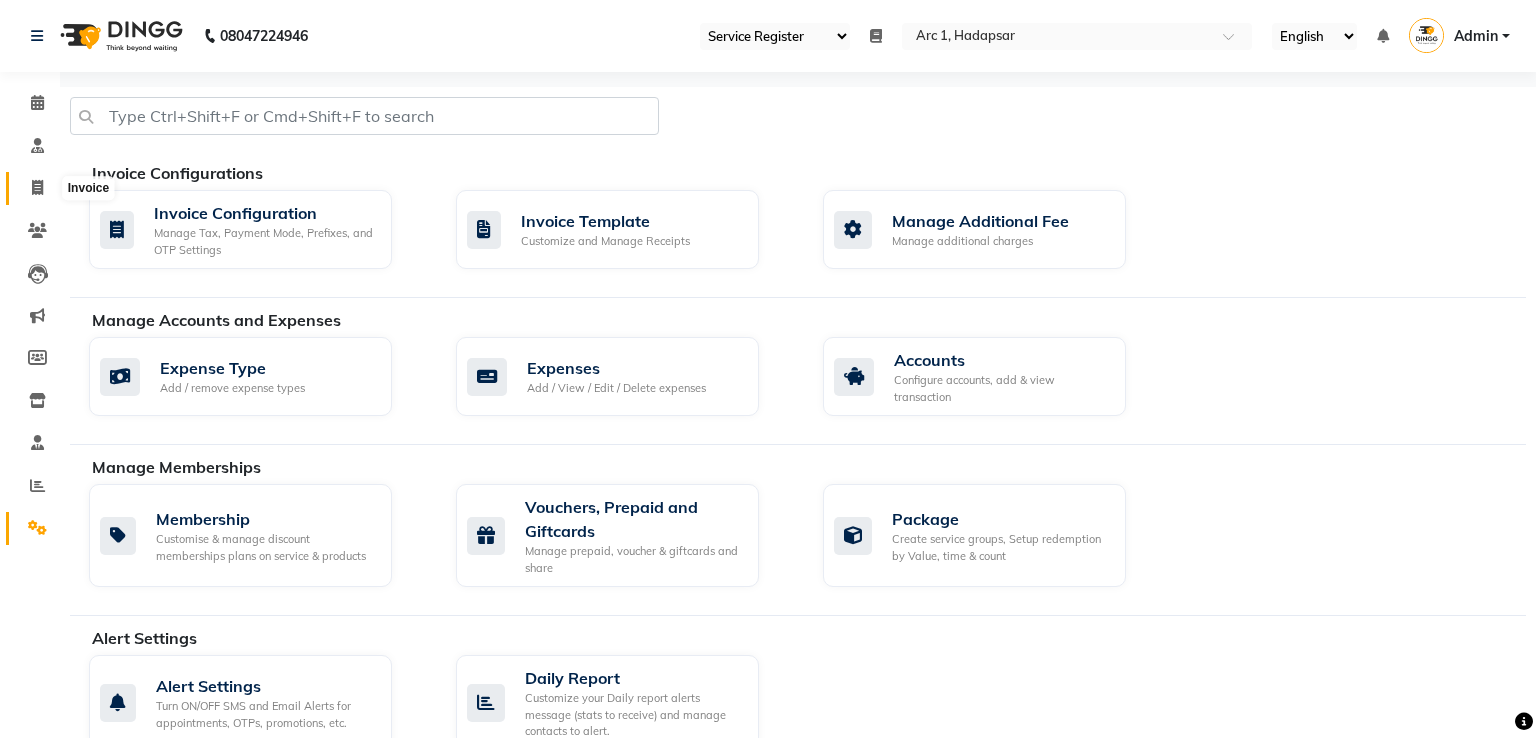select on "96" 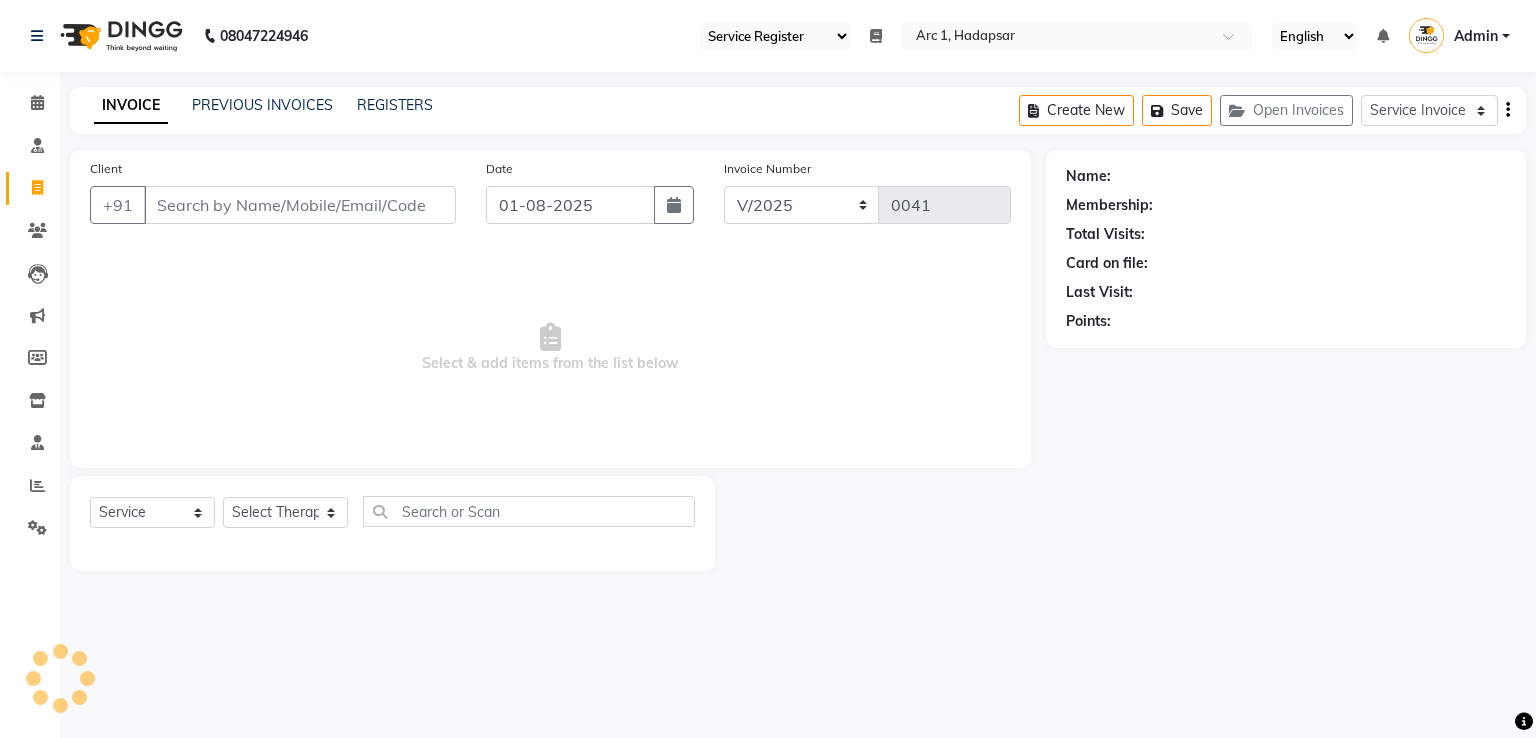 select on "1680" 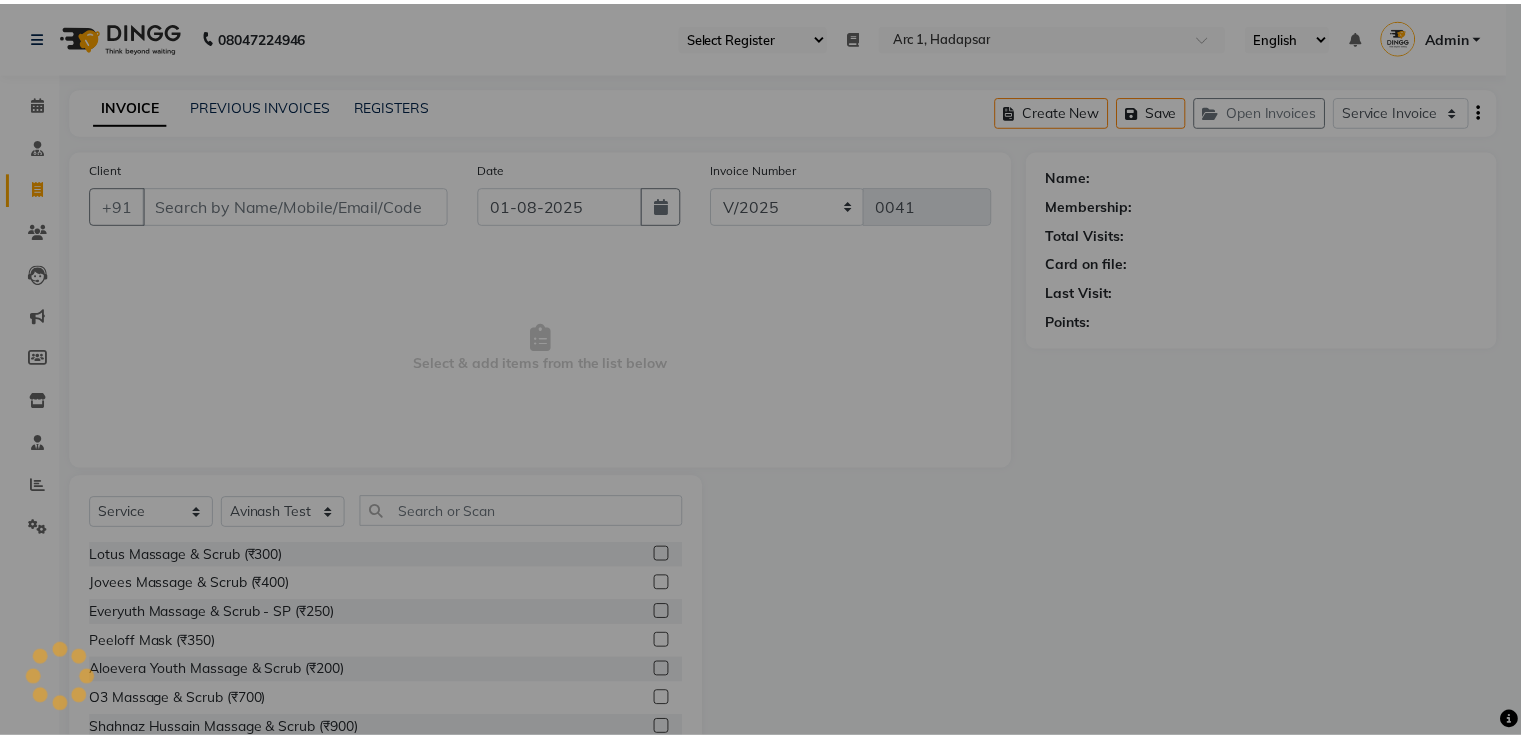 scroll, scrollTop: 64, scrollLeft: 0, axis: vertical 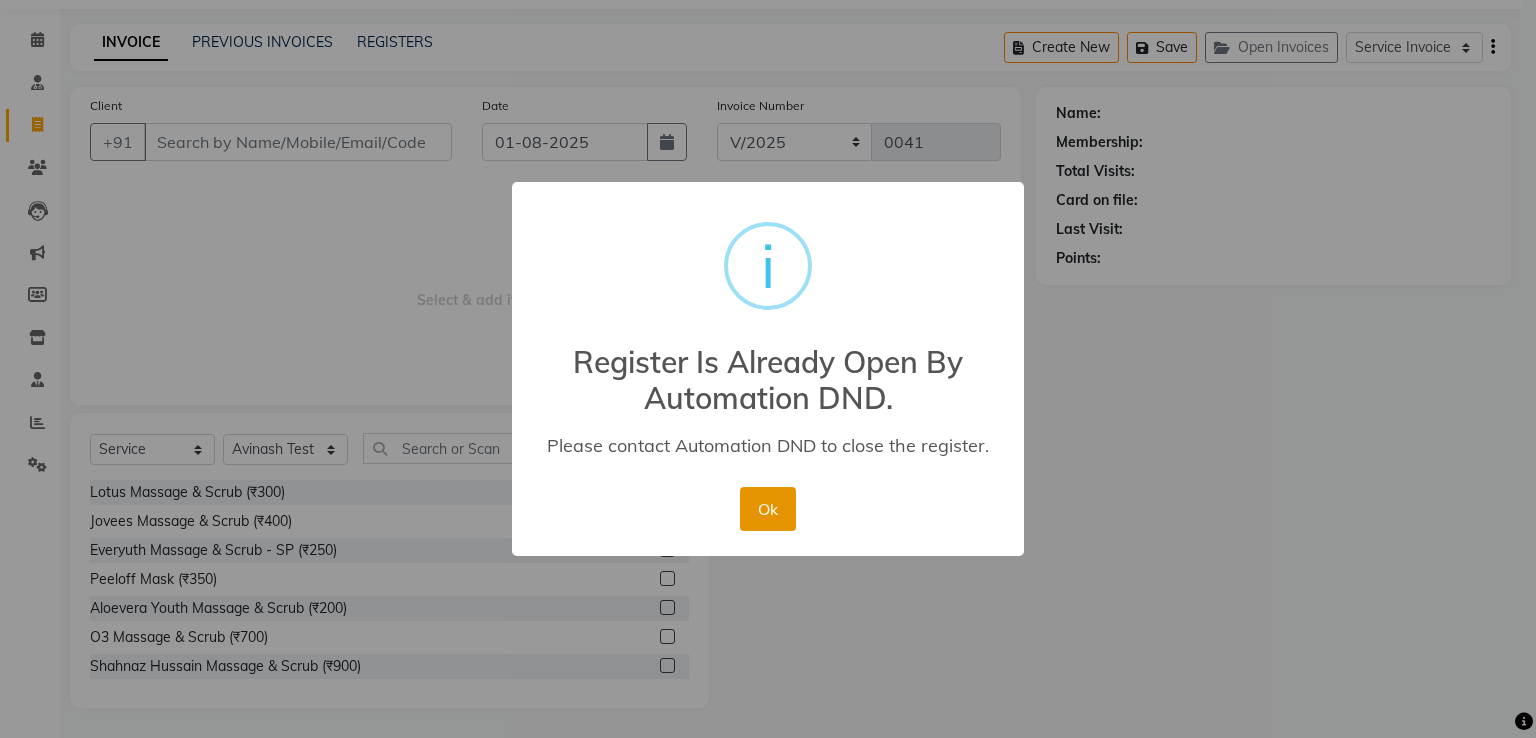 click on "Ok" at bounding box center (767, 509) 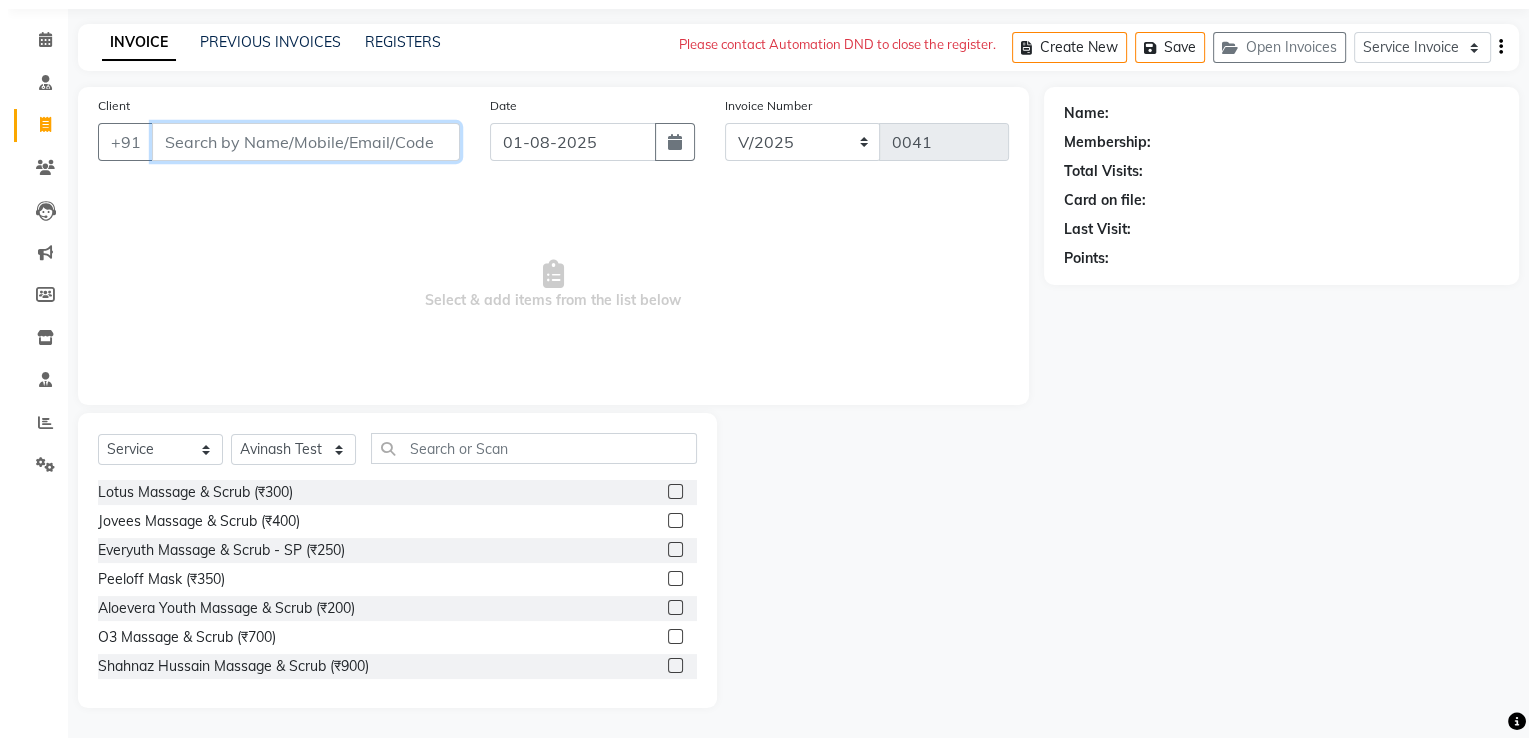 scroll, scrollTop: 0, scrollLeft: 0, axis: both 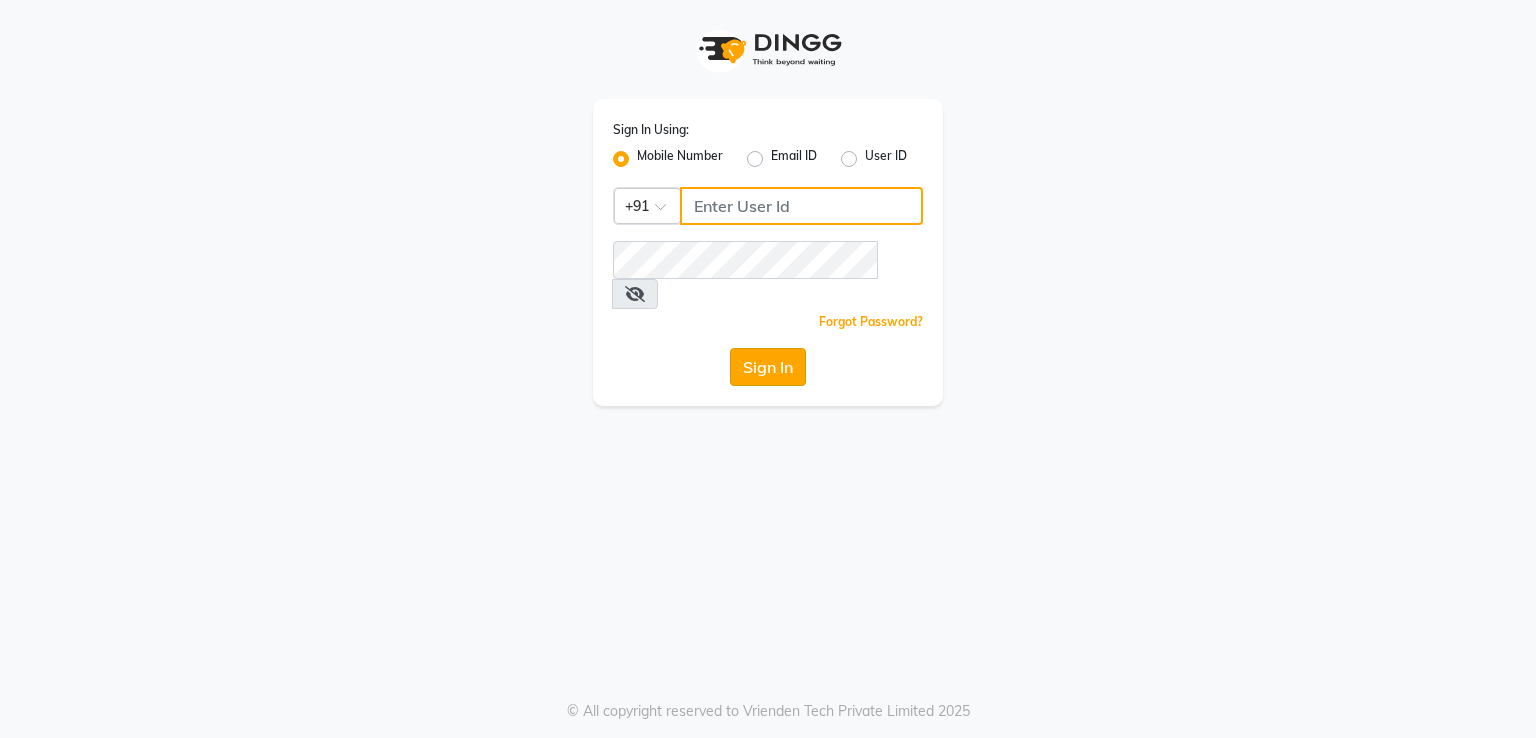 type on "8275302900" 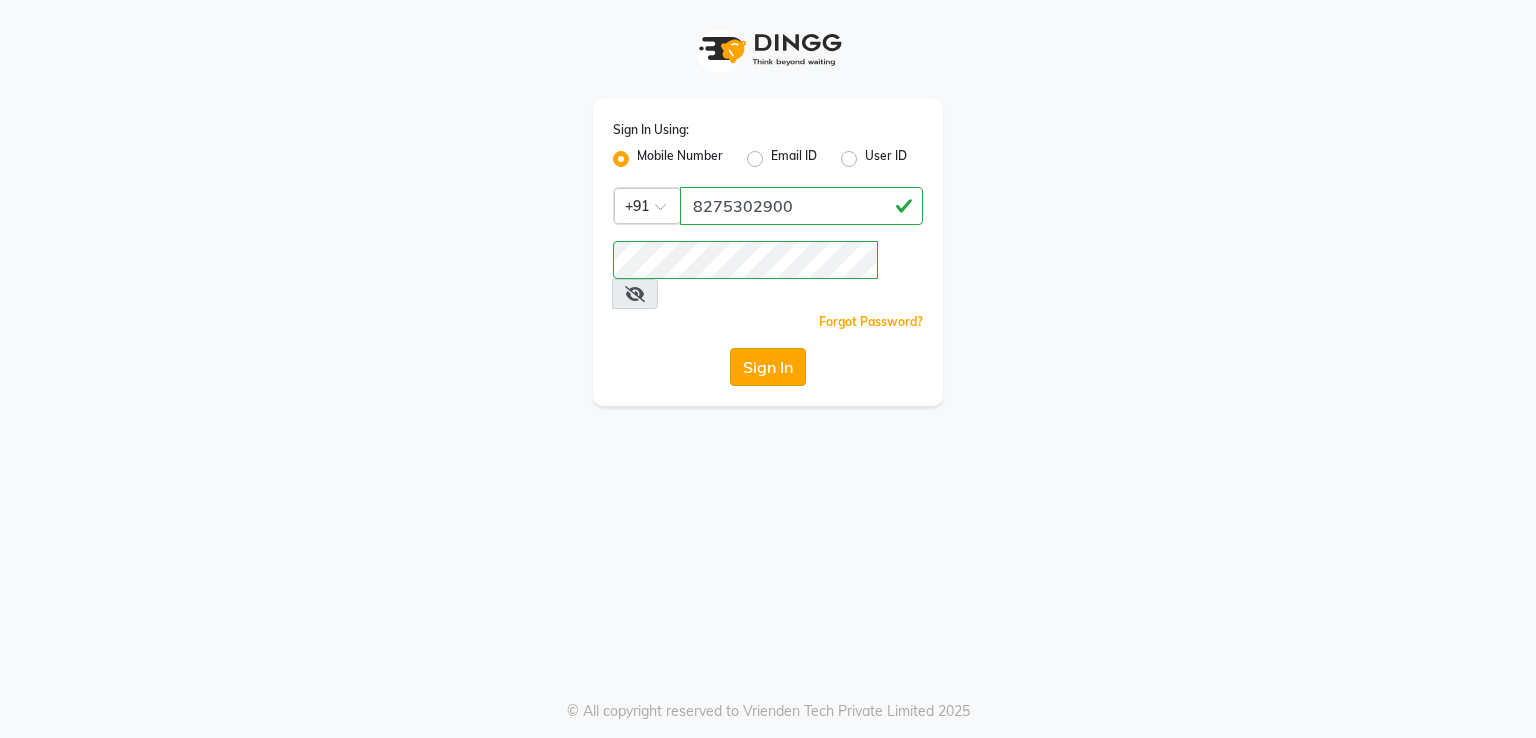 click on "Sign In" 